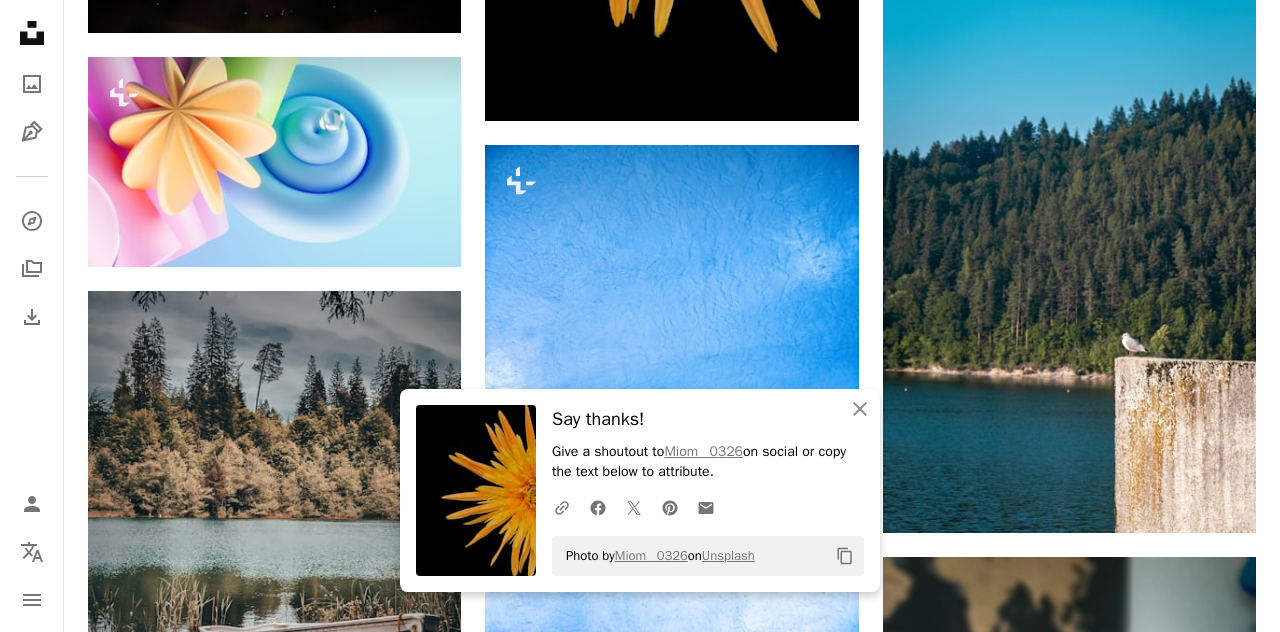 scroll, scrollTop: 82553, scrollLeft: 0, axis: vertical 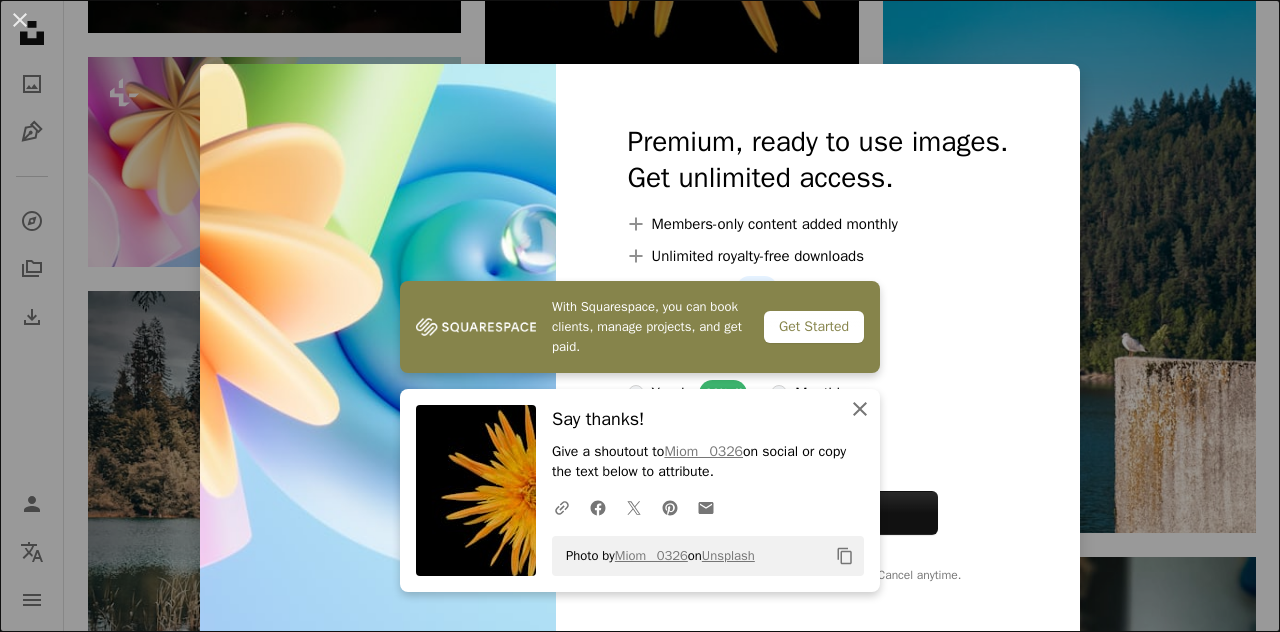 click on "An X shape" 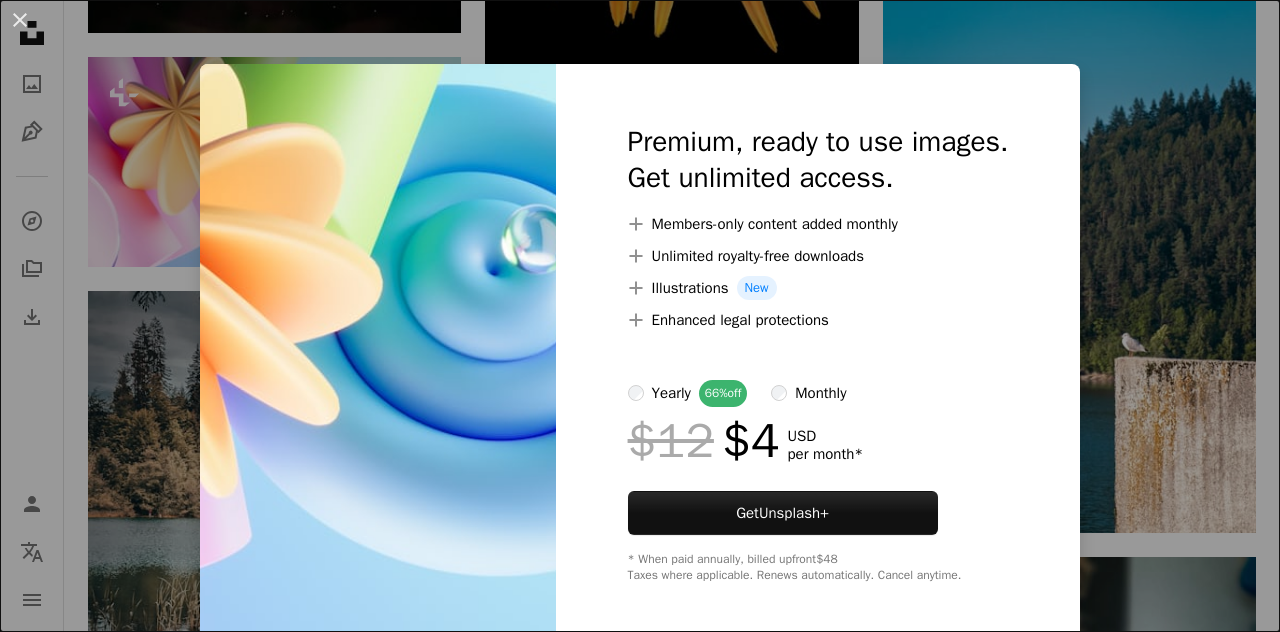 click on "An X shape" at bounding box center [20, 20] 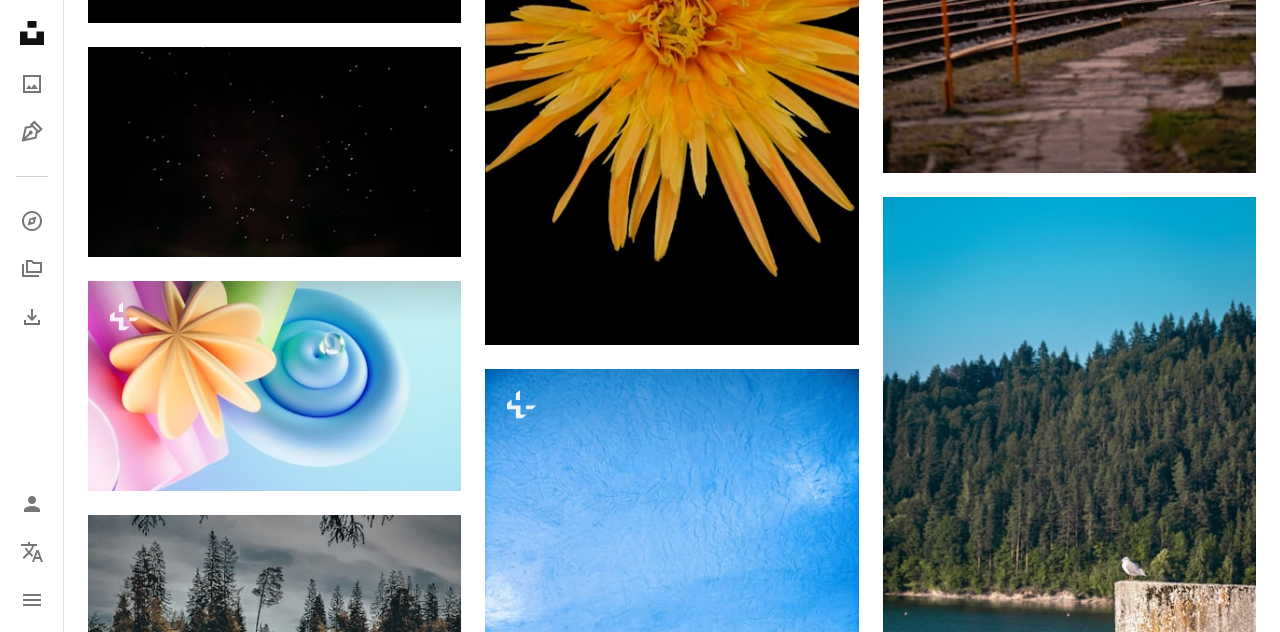 scroll, scrollTop: 82303, scrollLeft: 0, axis: vertical 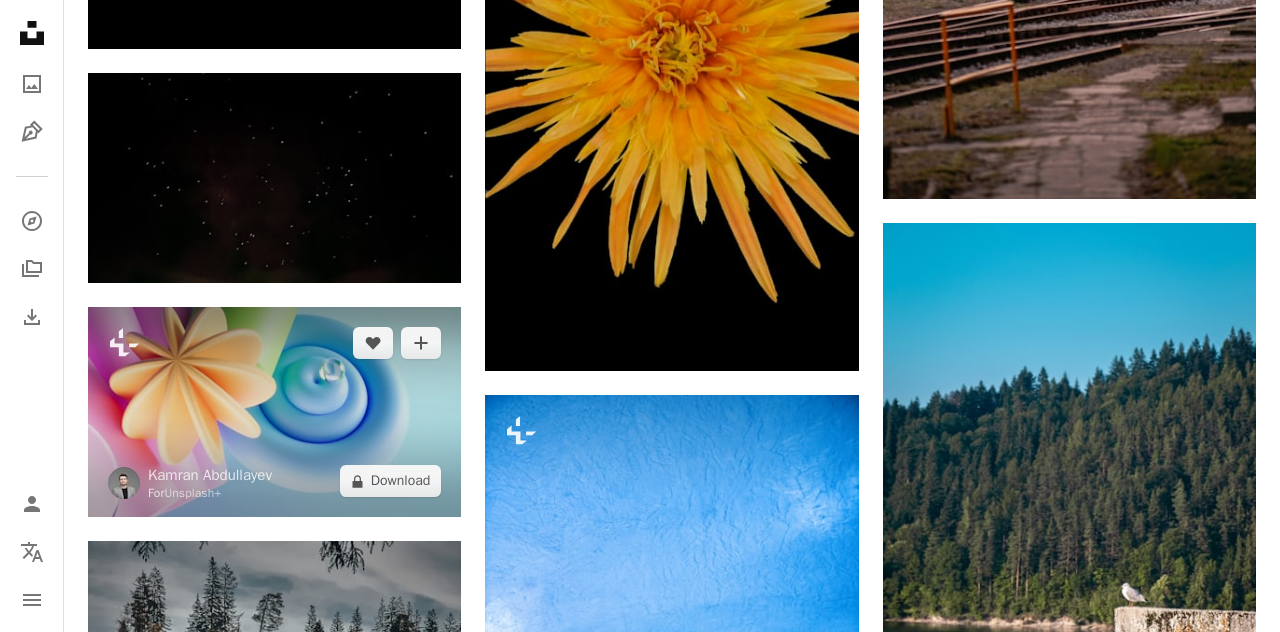 click at bounding box center (274, 412) 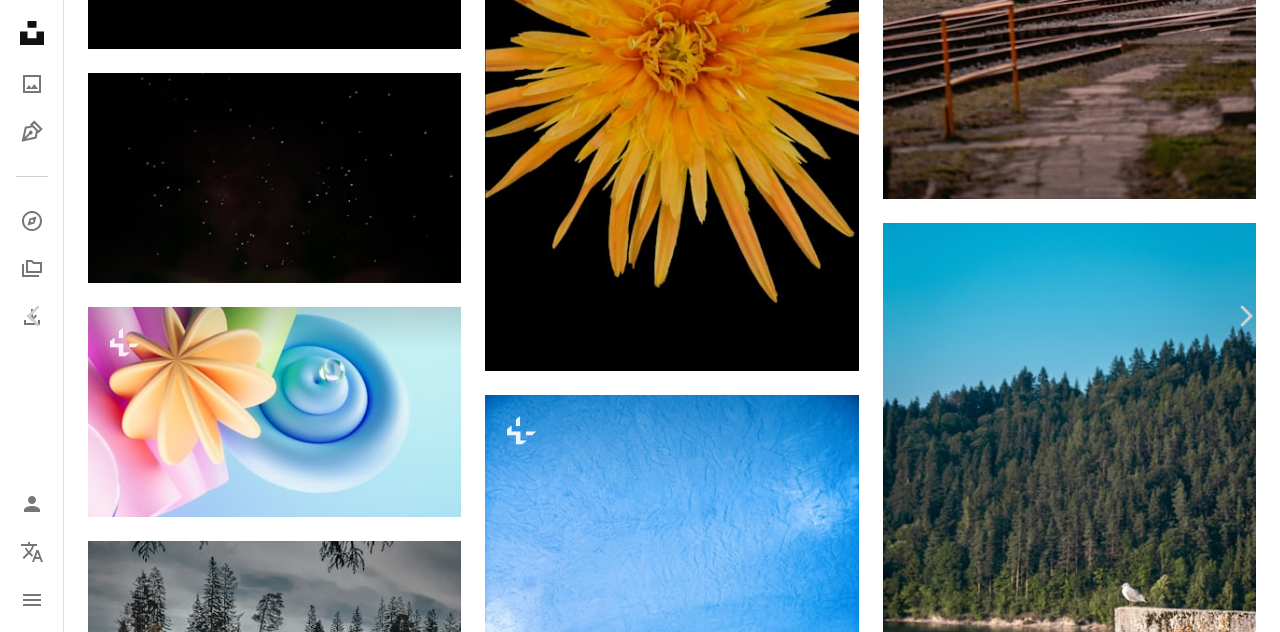 click on "A lock   Download" at bounding box center (1119, 4205) 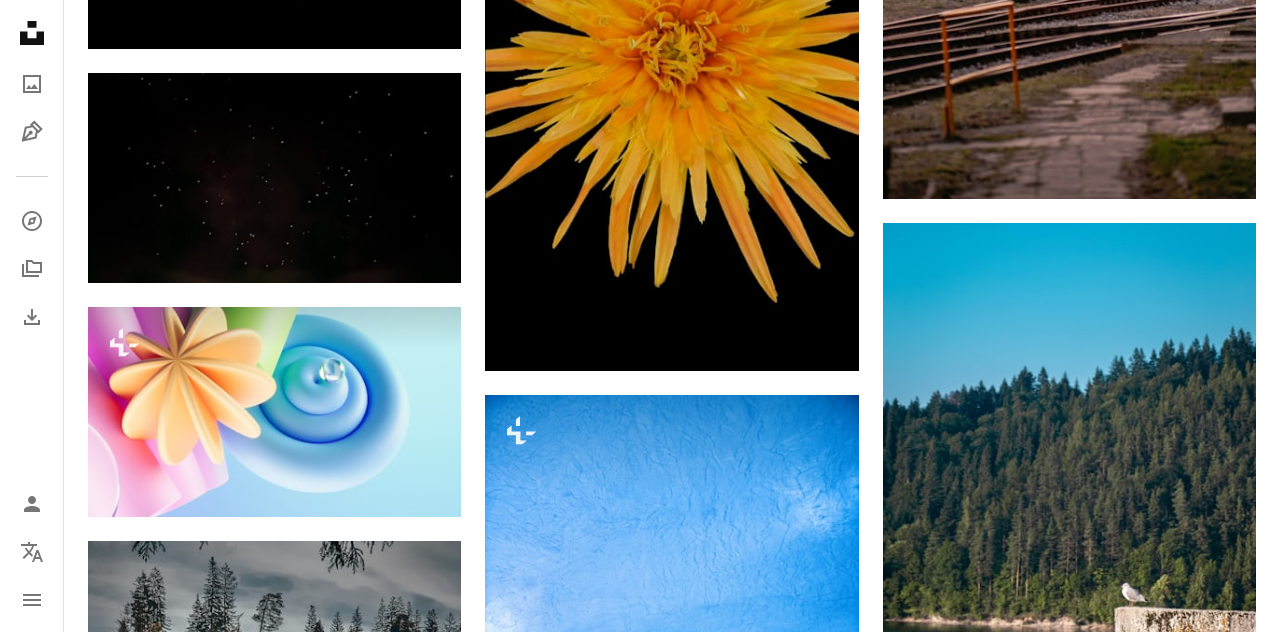 click on "Unsplash logo Unsplash Home" 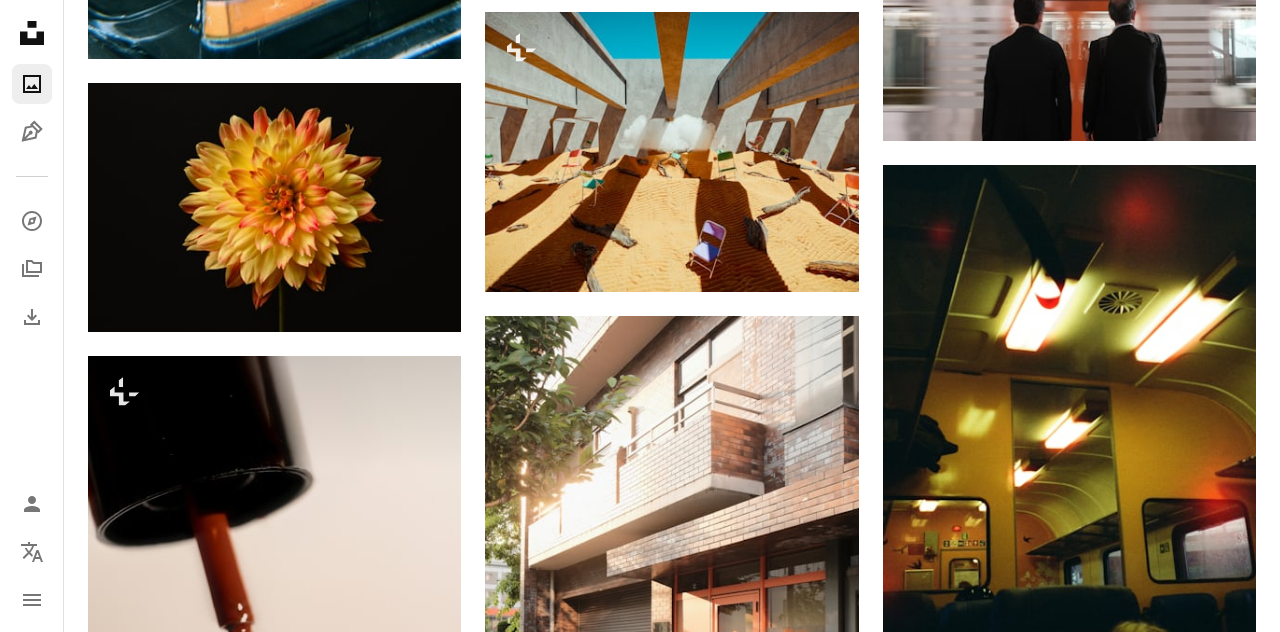 scroll, scrollTop: 4616, scrollLeft: 0, axis: vertical 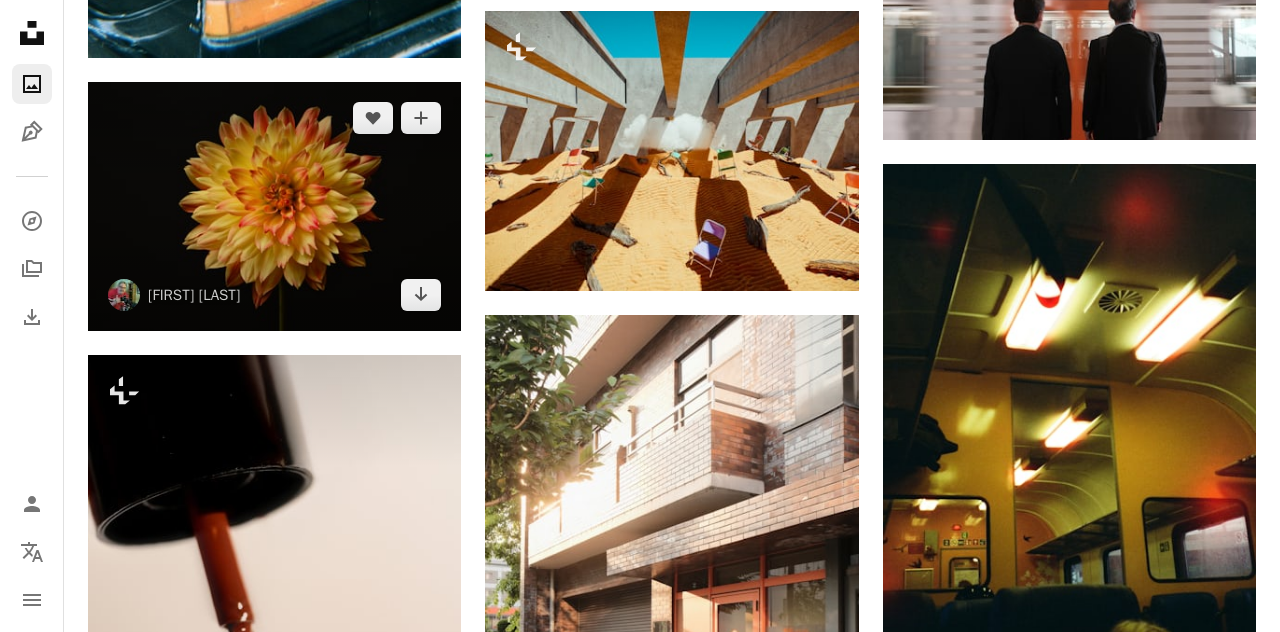 click at bounding box center (274, 206) 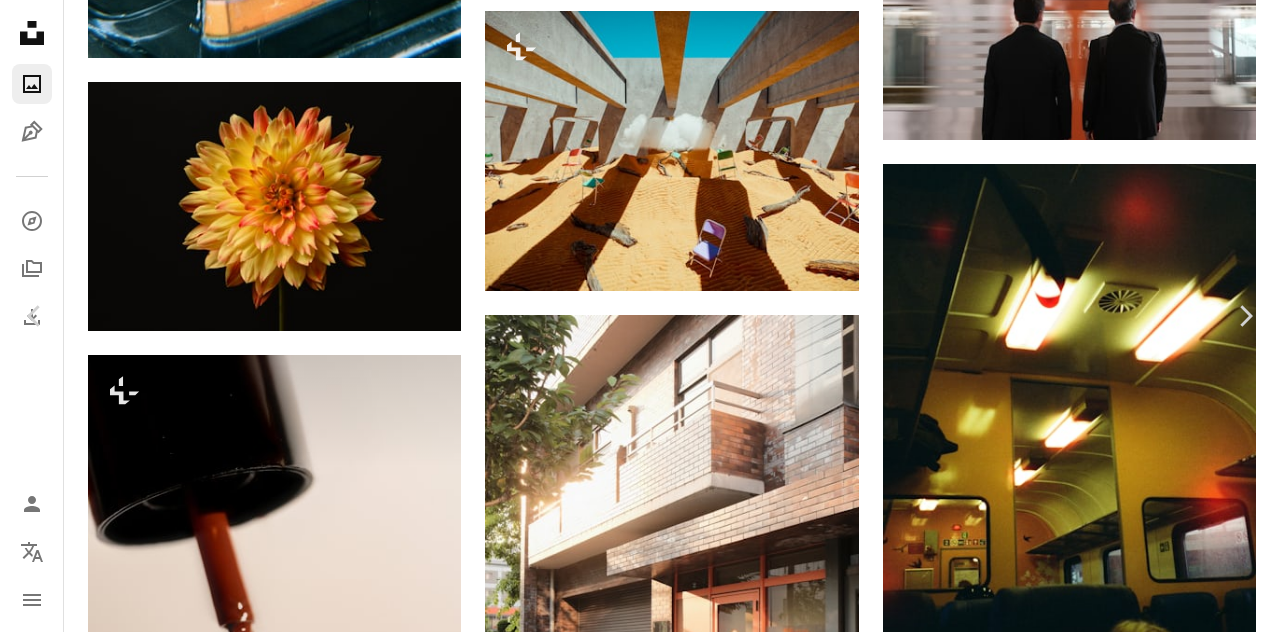 click on "Download free" at bounding box center (1081, 2940) 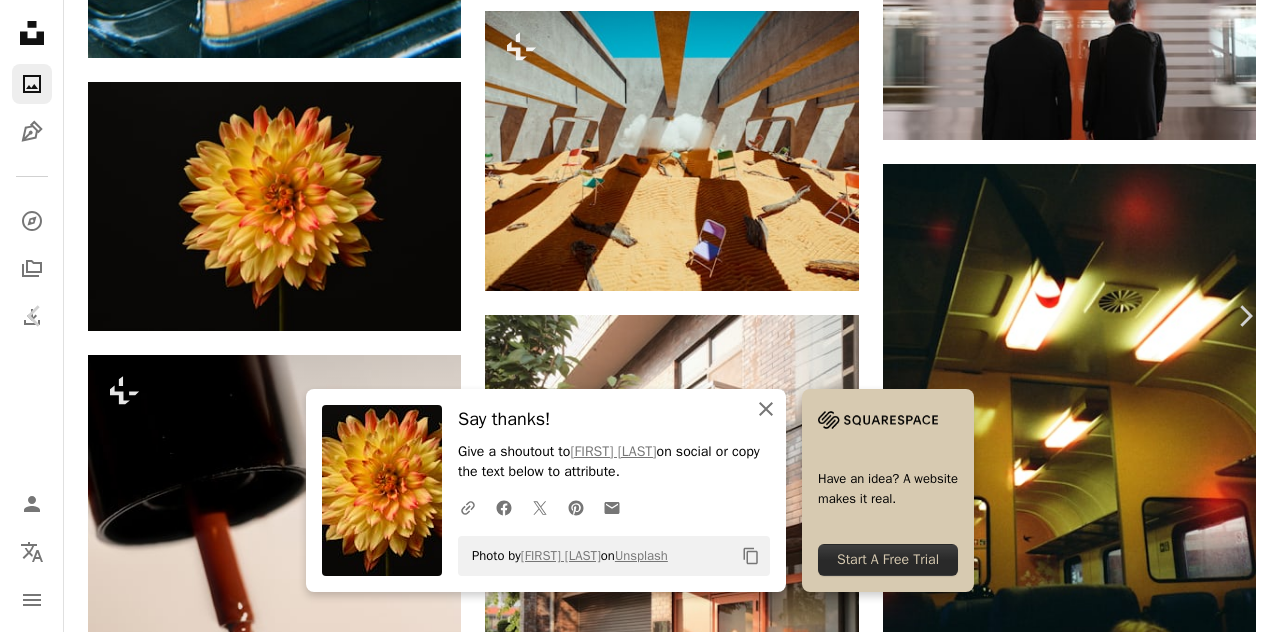 click on "An X shape" 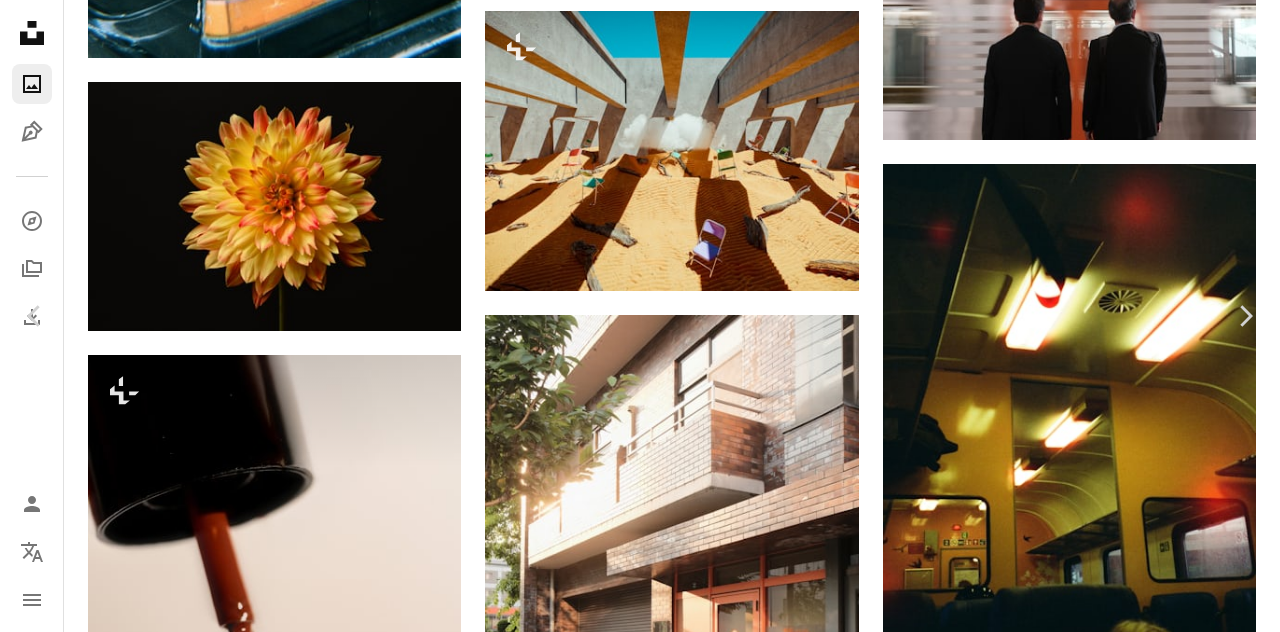 click on "Chevron right" 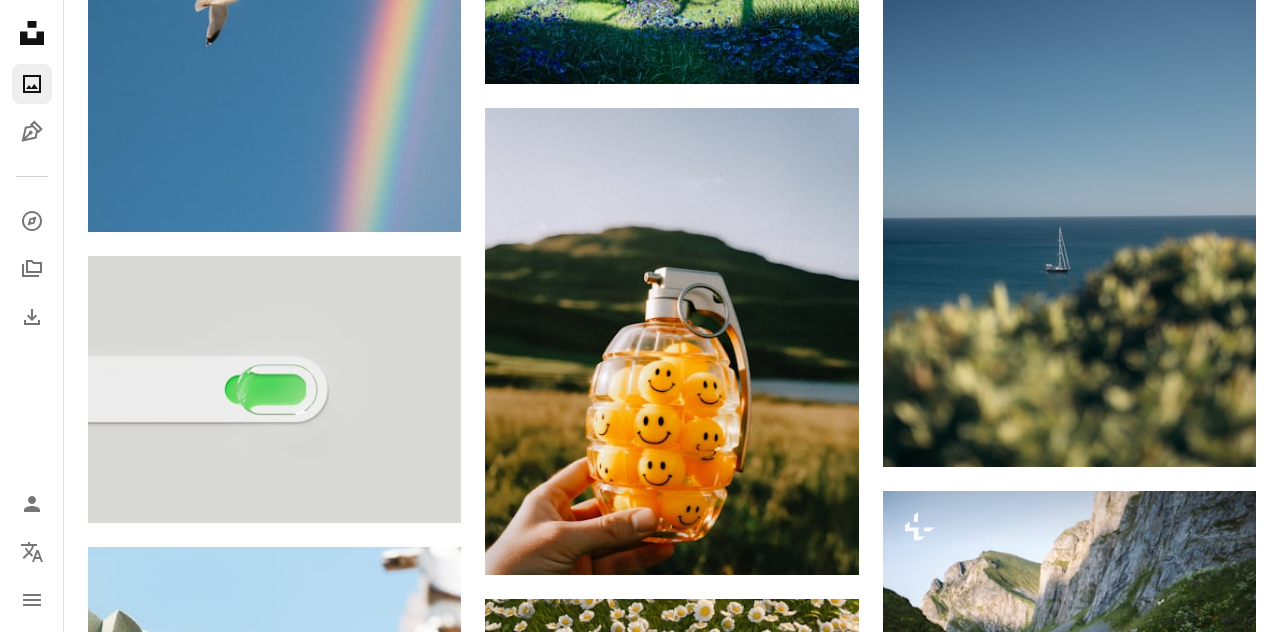 scroll, scrollTop: 10417, scrollLeft: 0, axis: vertical 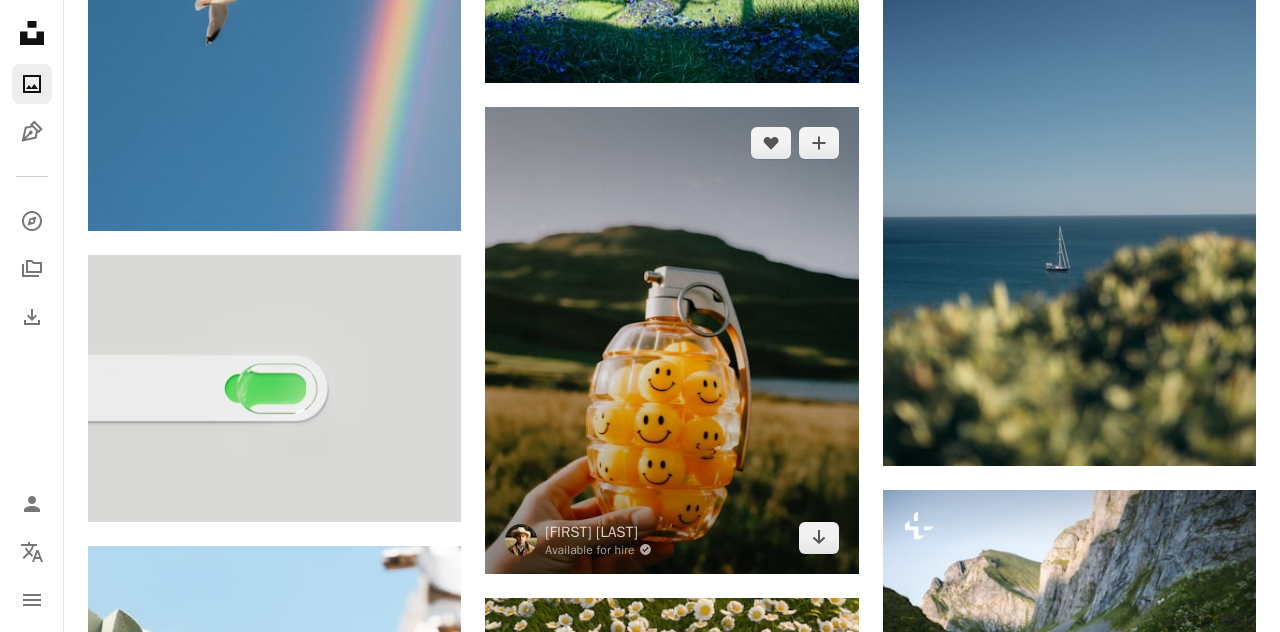 click at bounding box center [671, 340] 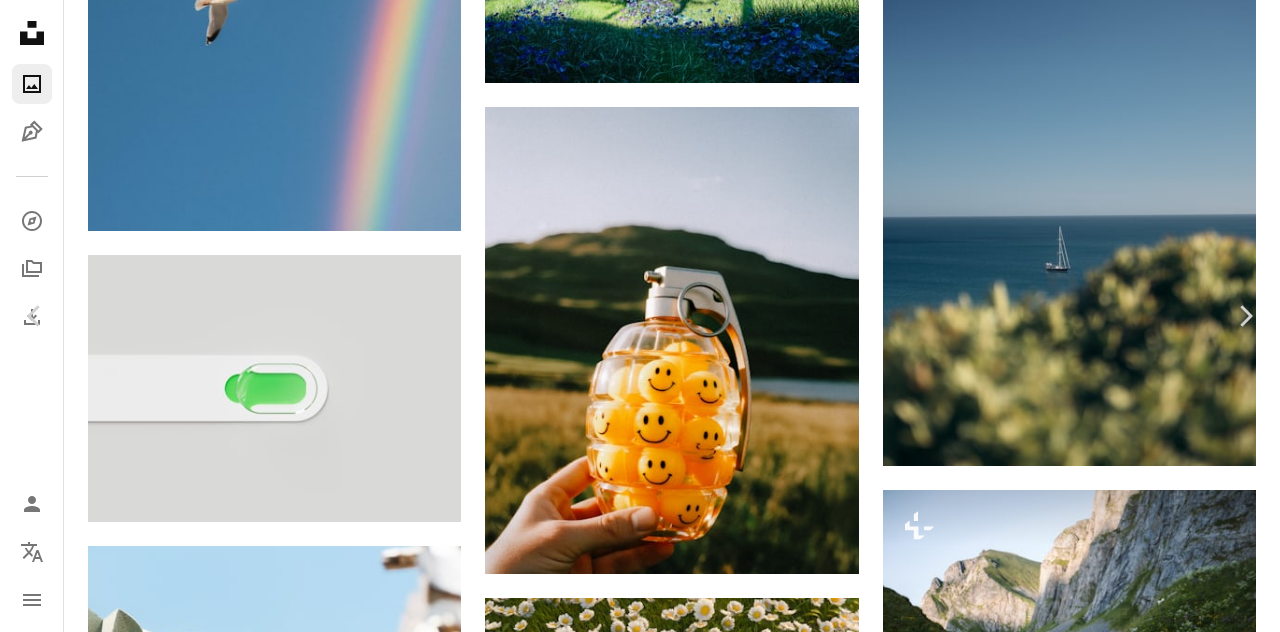 scroll, scrollTop: 10600, scrollLeft: 0, axis: vertical 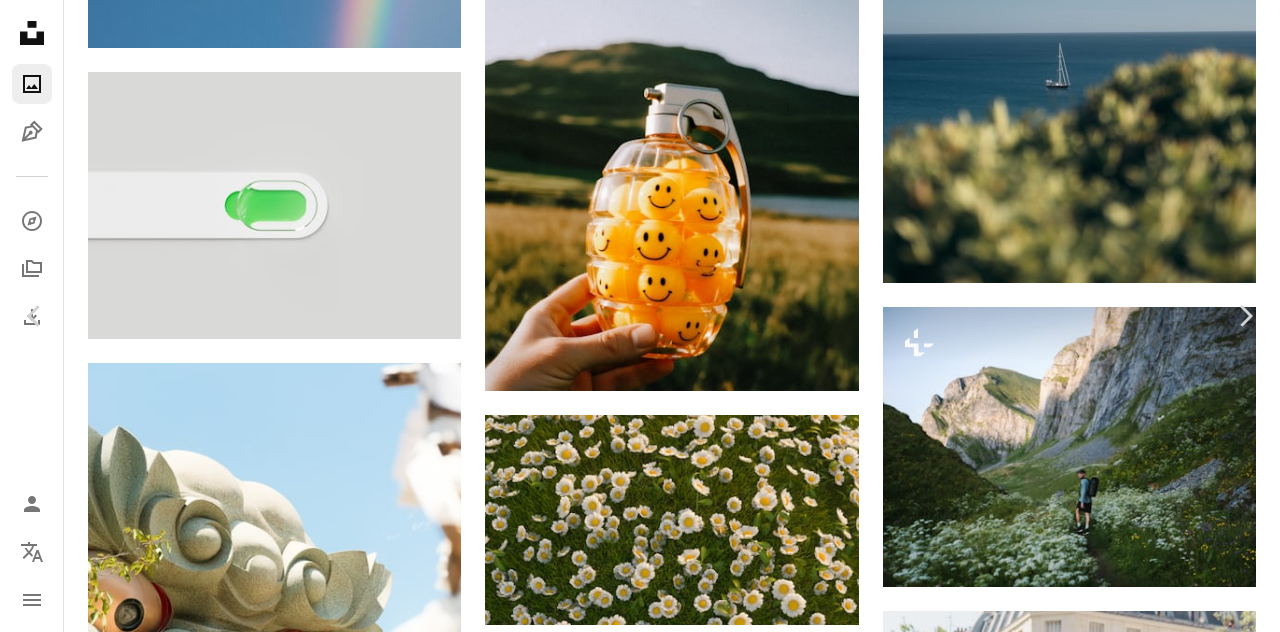 click on "An X shape" at bounding box center [20, 20] 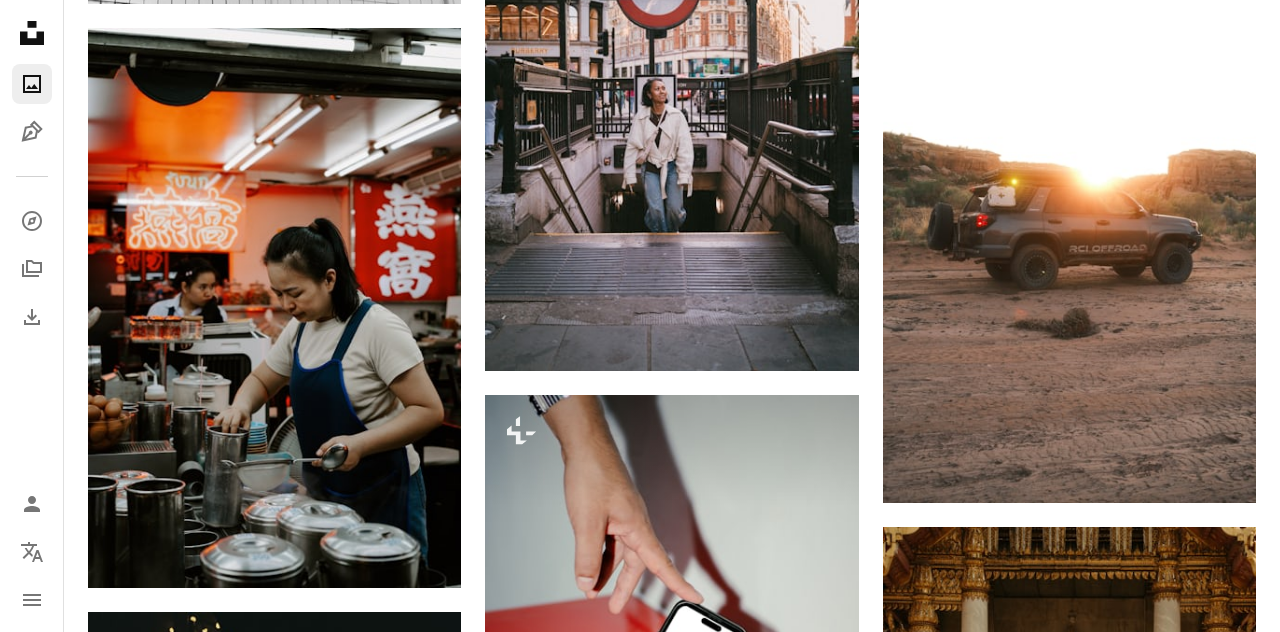 scroll, scrollTop: 23511, scrollLeft: 0, axis: vertical 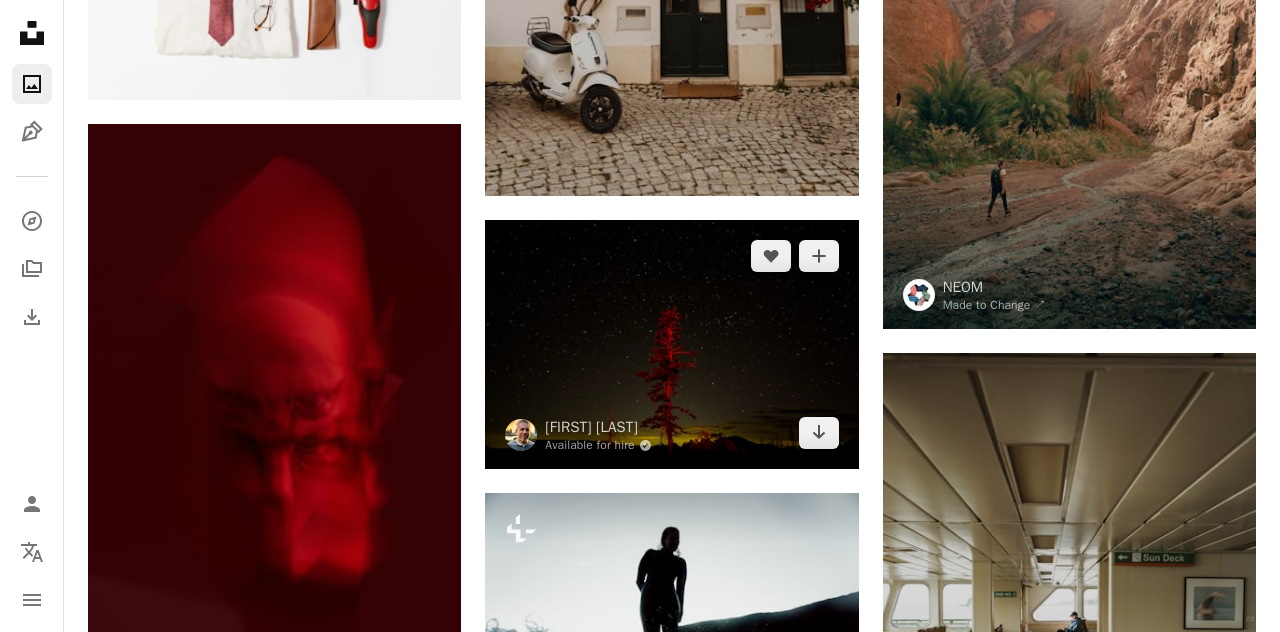 click at bounding box center (671, 344) 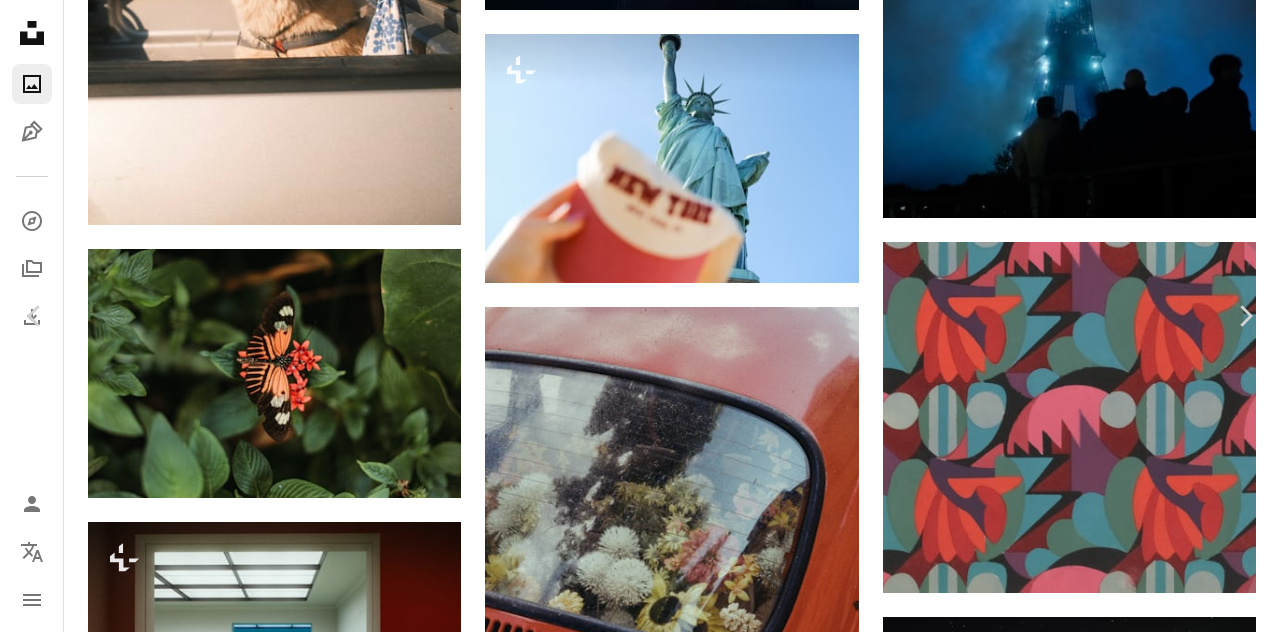 scroll, scrollTop: 25642, scrollLeft: 0, axis: vertical 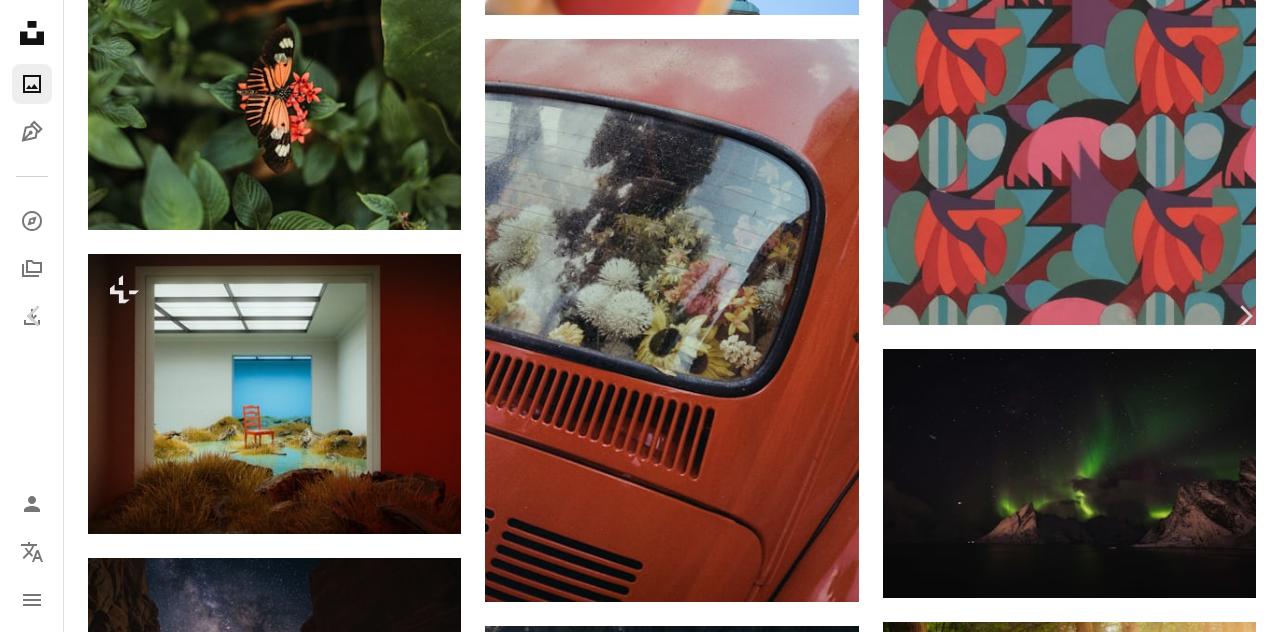 click on "An X shape" at bounding box center [20, 20] 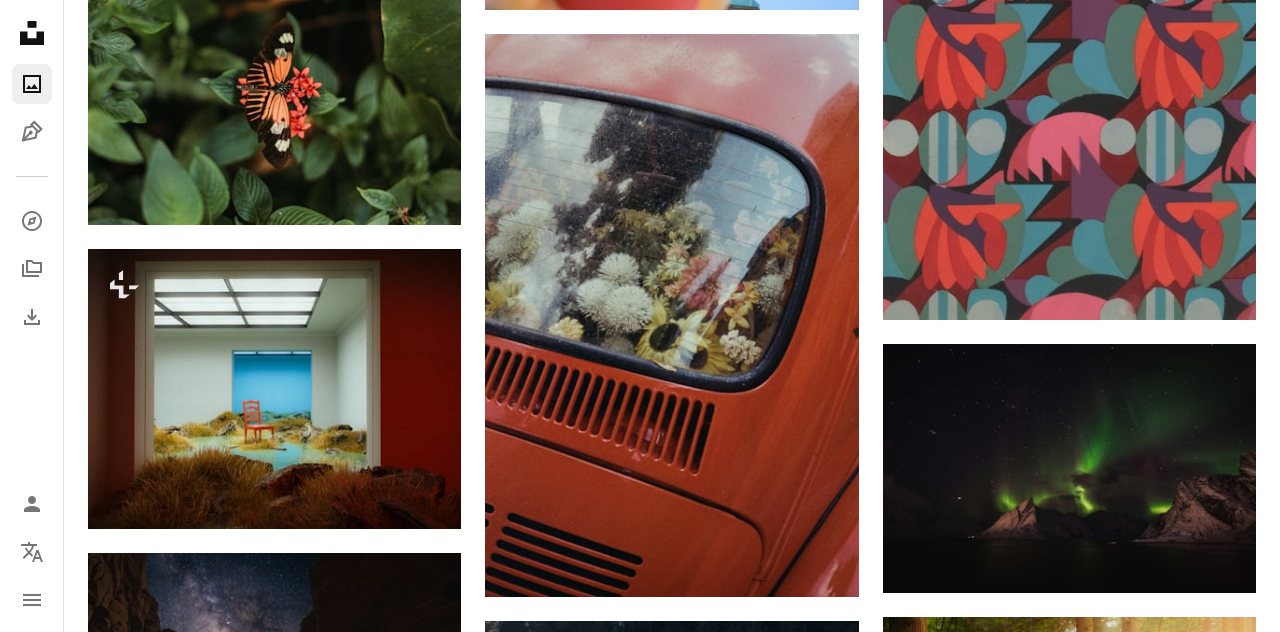 scroll, scrollTop: 25620, scrollLeft: 0, axis: vertical 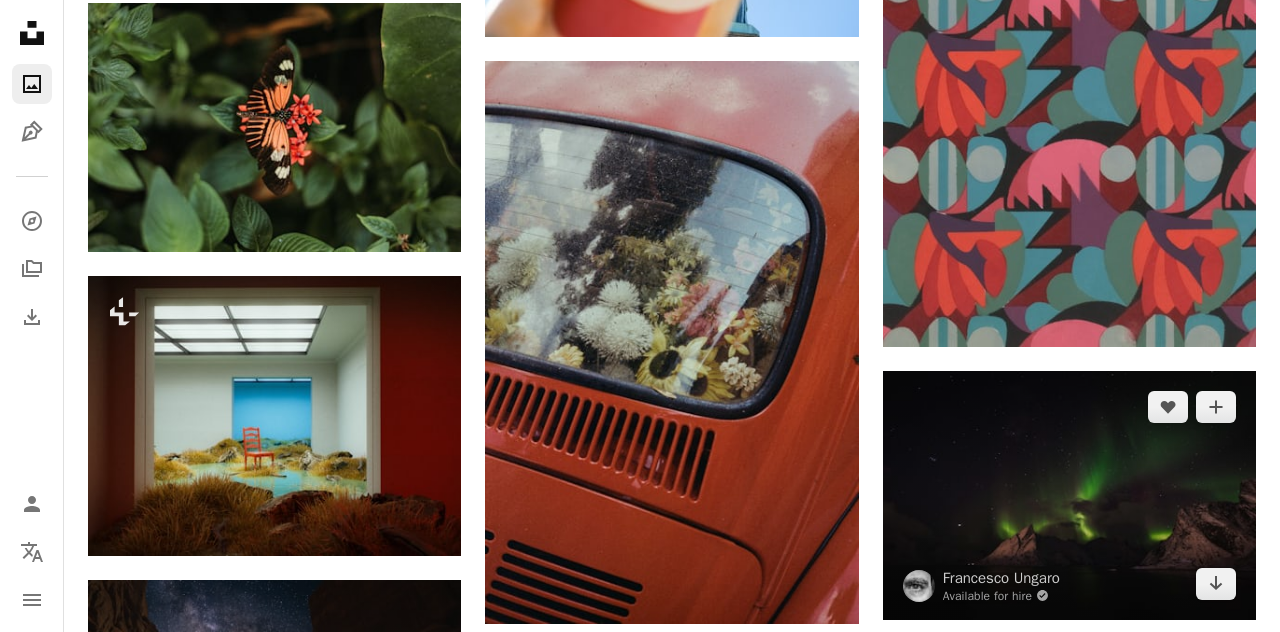 click at bounding box center (1069, 495) 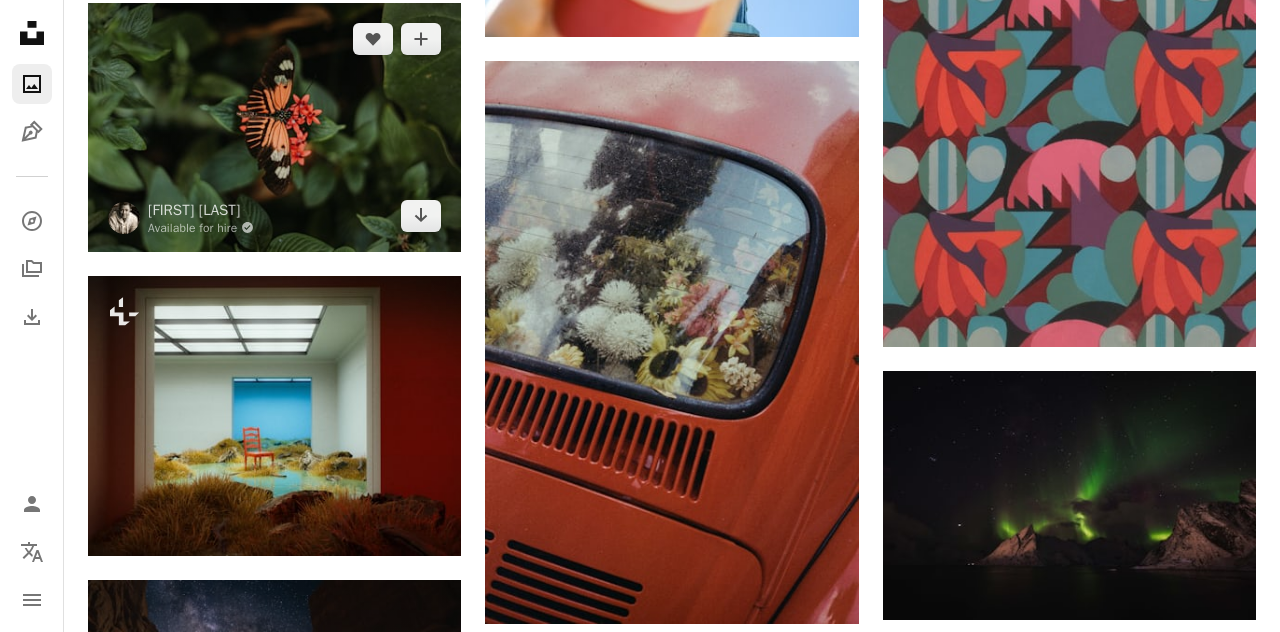 click at bounding box center (274, 127) 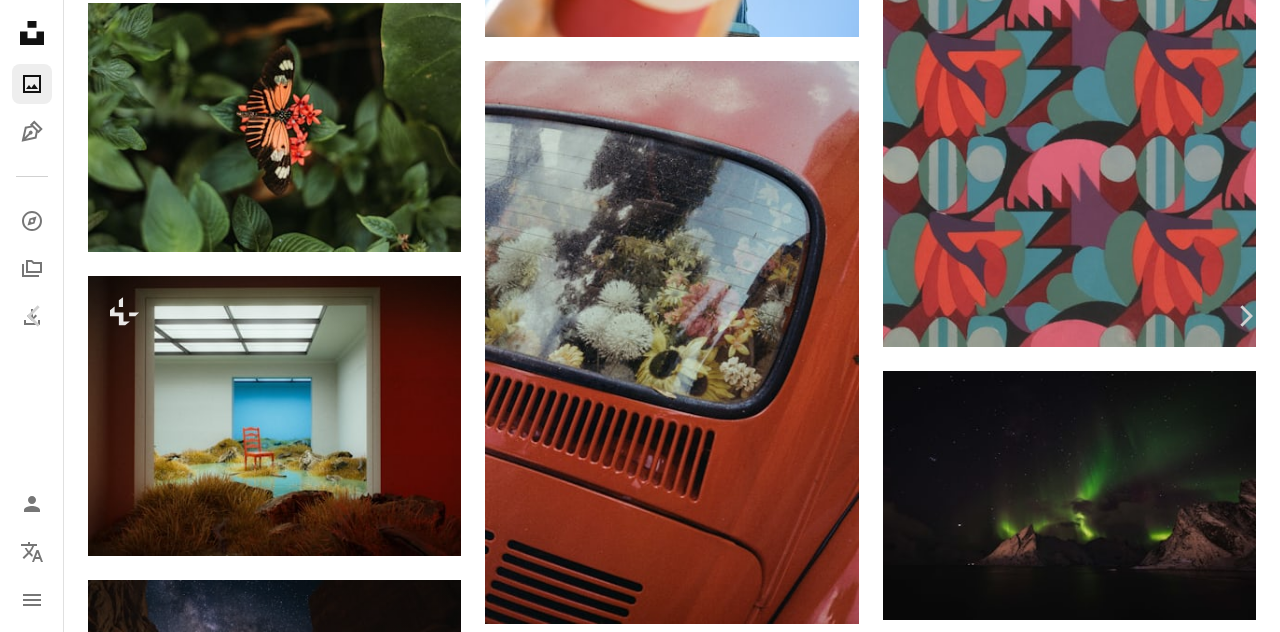 click on "Download free" at bounding box center (1081, 4537) 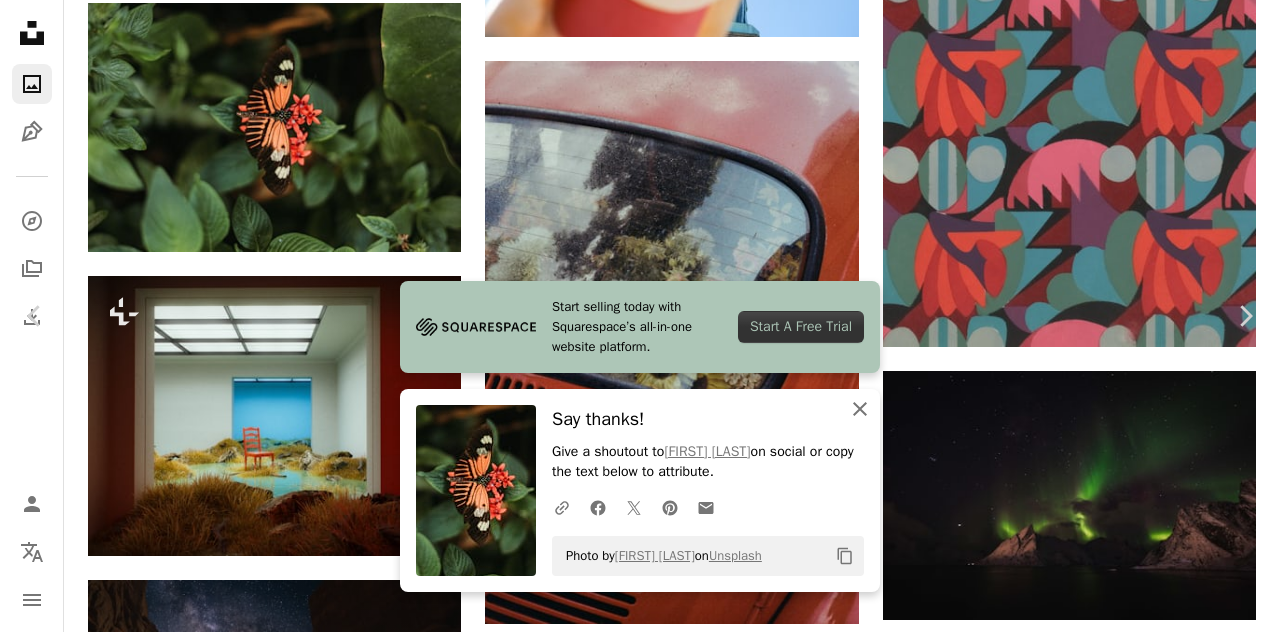 click on "An X shape" 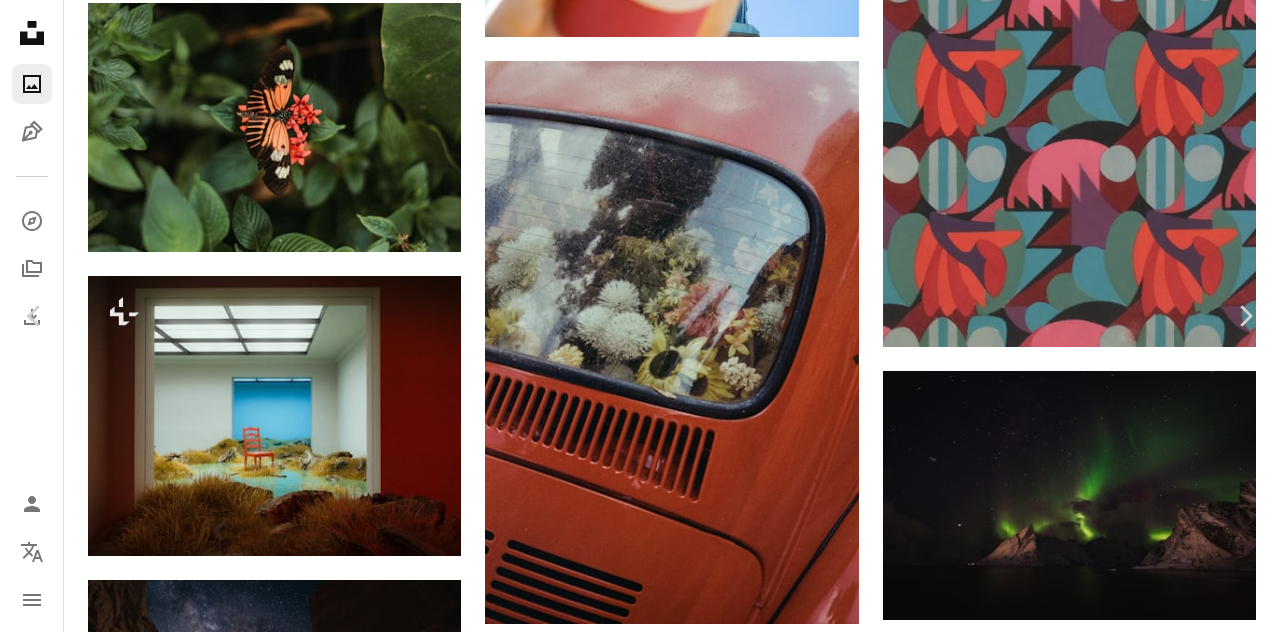 scroll, scrollTop: 381, scrollLeft: 0, axis: vertical 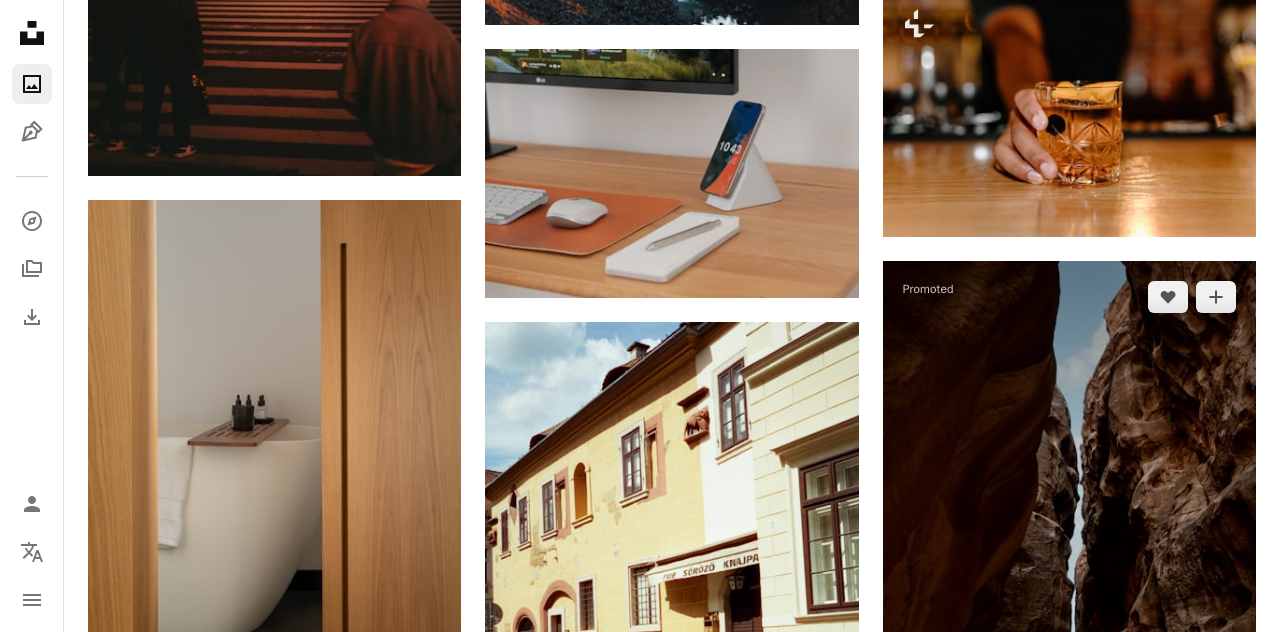 click at bounding box center [1069, 541] 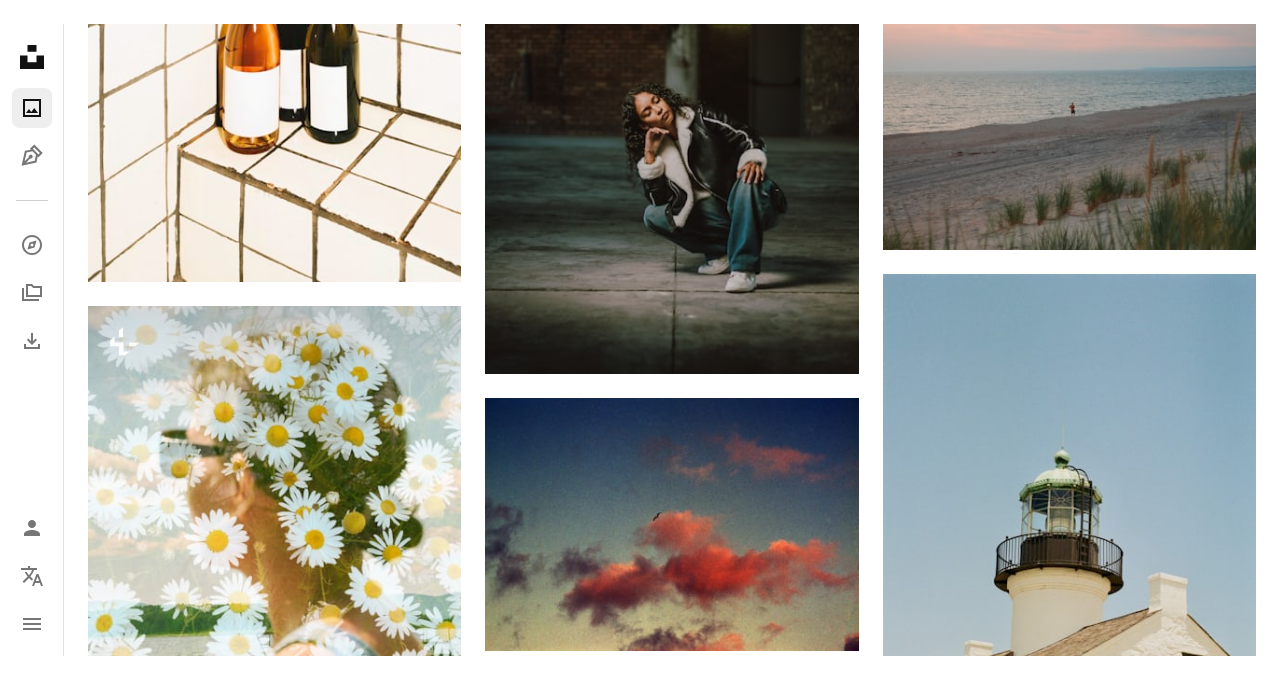 scroll, scrollTop: 29556, scrollLeft: 0, axis: vertical 